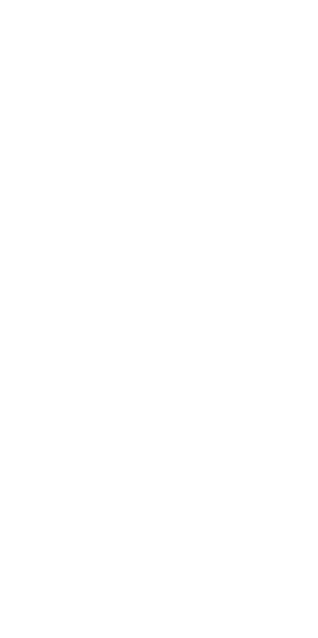 scroll, scrollTop: 0, scrollLeft: 0, axis: both 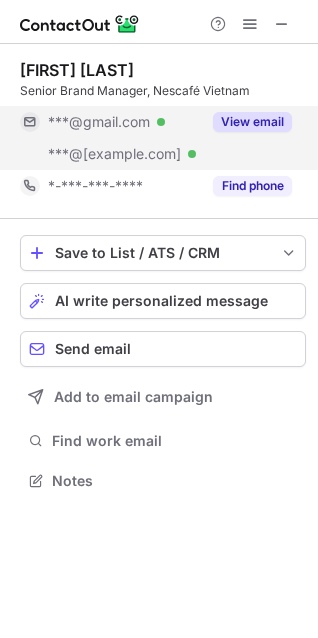 click on "***@gmail.com" at bounding box center [99, 122] 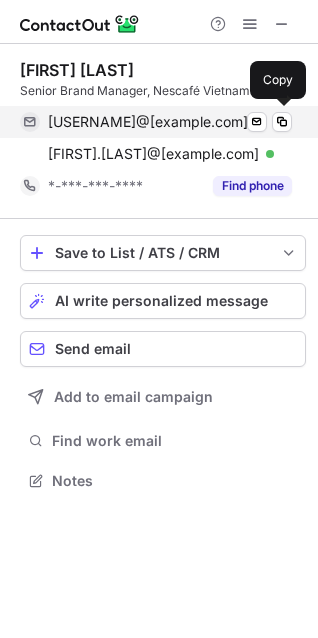click on "annenguyen239@gmail.com" at bounding box center (148, 122) 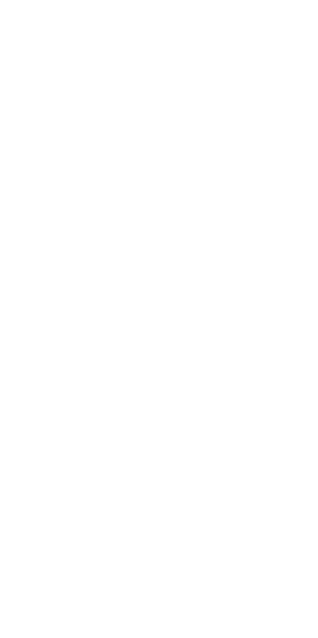 scroll, scrollTop: 0, scrollLeft: 0, axis: both 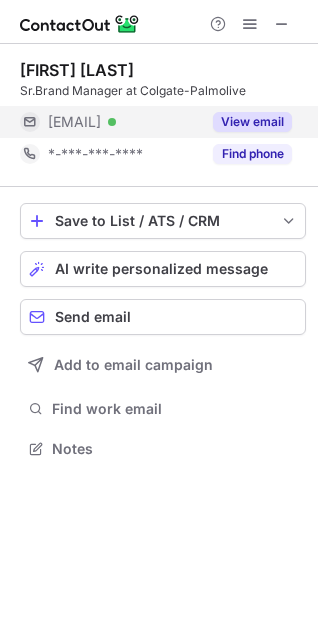 click on "***@colpal.com" at bounding box center (74, 122) 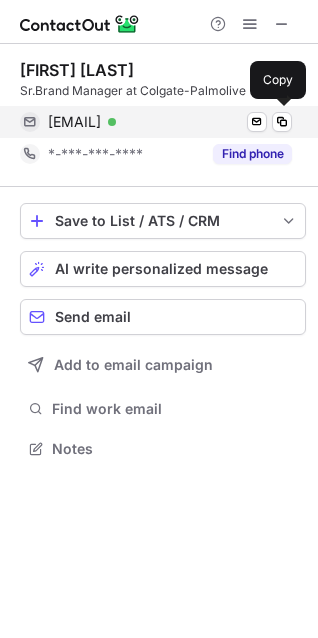 click on "trang_nguyen@colpal.com" at bounding box center (74, 122) 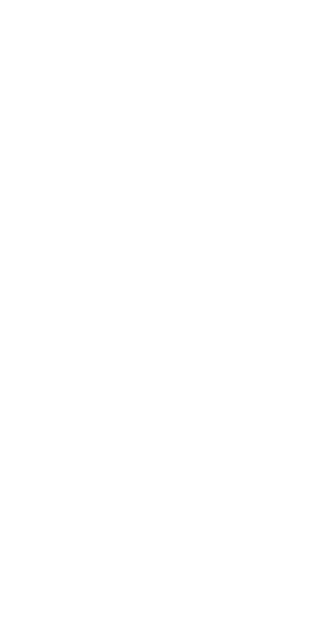 scroll, scrollTop: 0, scrollLeft: 0, axis: both 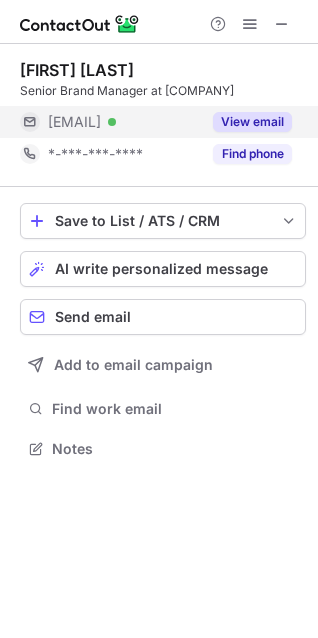 click on "***@us.nestle.com Verified" at bounding box center [110, 122] 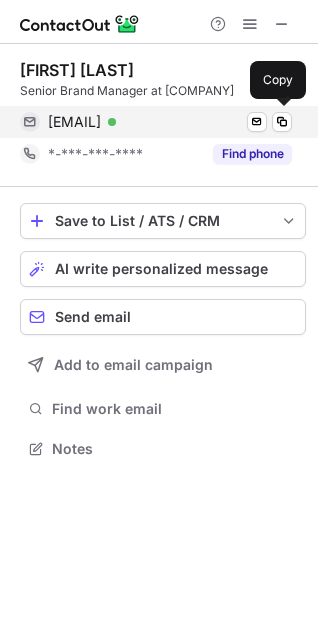 click on "khanh.tran@us.nestle.com Verified Send email Copy" at bounding box center [156, 122] 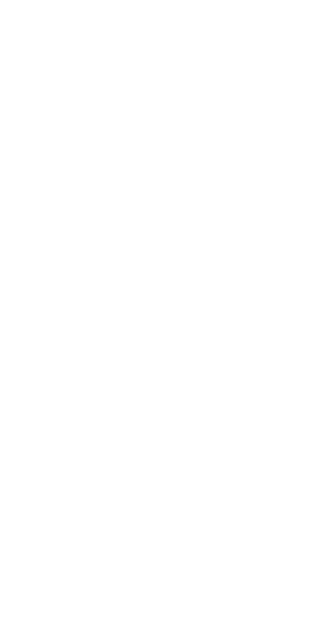 scroll, scrollTop: 0, scrollLeft: 0, axis: both 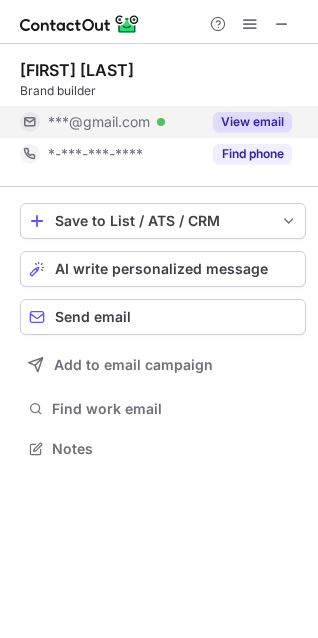 click on "***@gmail.com" at bounding box center (99, 122) 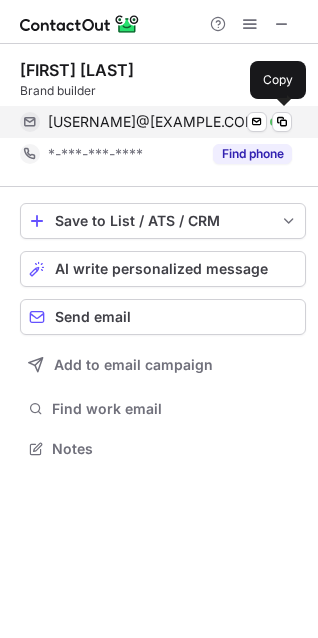 click on "[USERNAME]@[EXAMPLE.COM]" at bounding box center (155, 122) 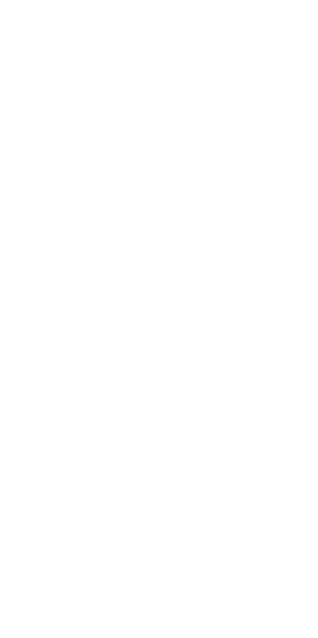 scroll, scrollTop: 0, scrollLeft: 0, axis: both 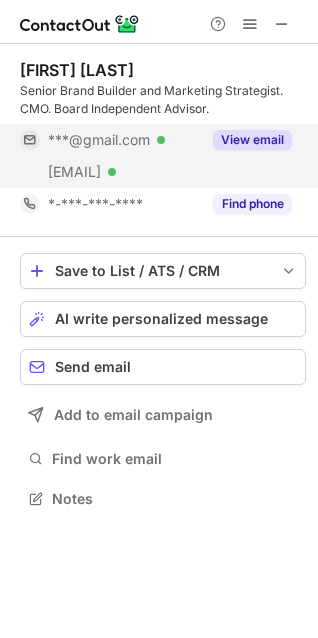 click on "***@gmail.com" at bounding box center [99, 140] 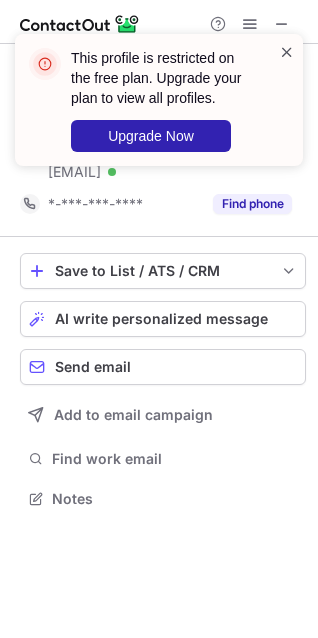click at bounding box center [287, 52] 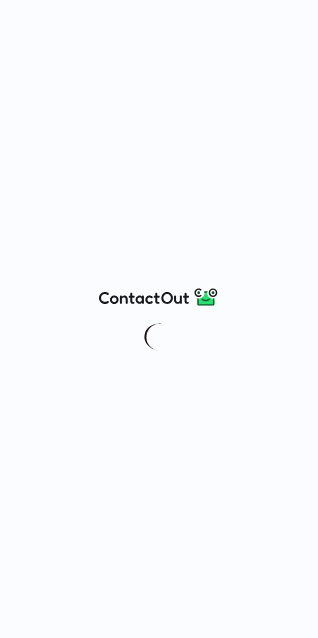 scroll, scrollTop: 0, scrollLeft: 0, axis: both 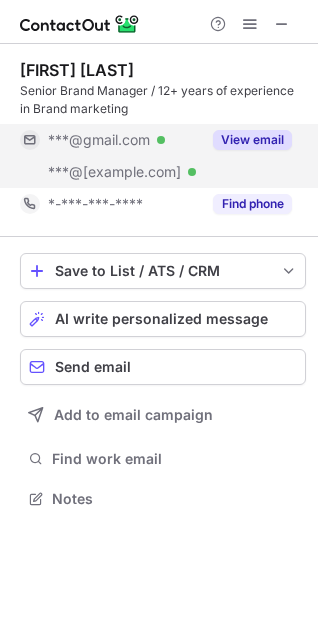 click on "***@gmail.com" at bounding box center (99, 140) 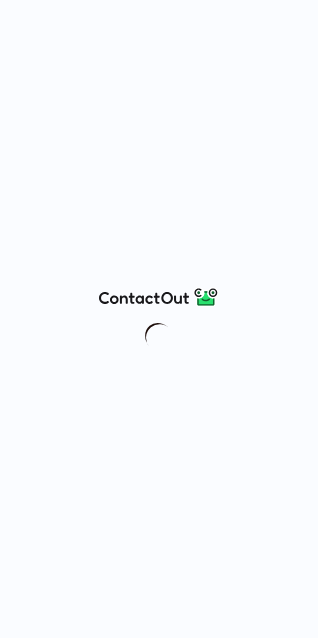 scroll, scrollTop: 0, scrollLeft: 0, axis: both 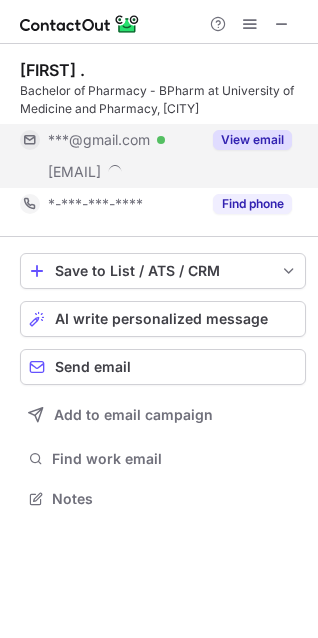 click on "***@gmail.com" at bounding box center (99, 140) 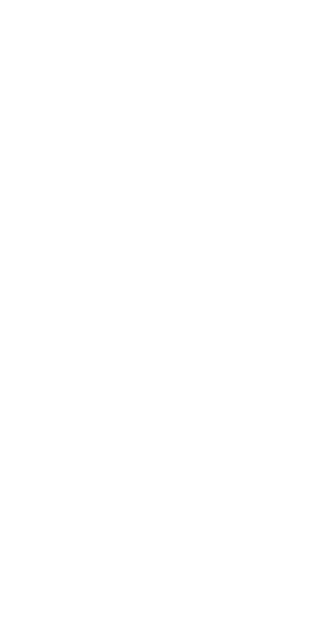scroll, scrollTop: 0, scrollLeft: 0, axis: both 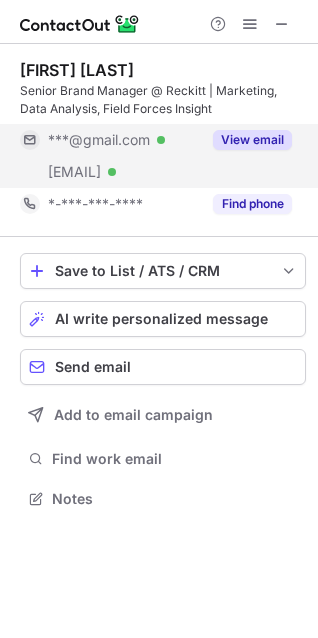 click on "***@gmail.com" at bounding box center (99, 140) 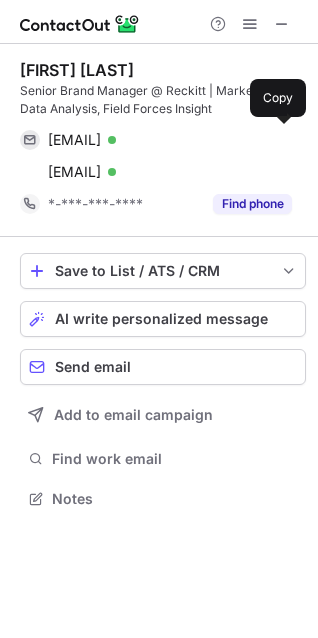 click on "[EMAIL]" at bounding box center [74, 140] 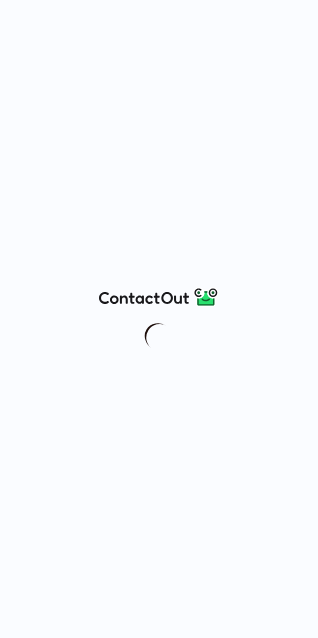 scroll, scrollTop: 0, scrollLeft: 0, axis: both 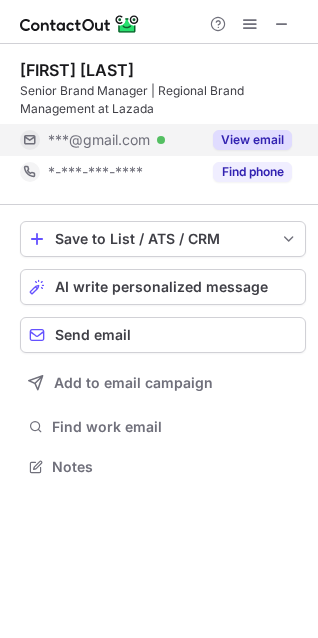 click on "***@gmail.com" at bounding box center (99, 140) 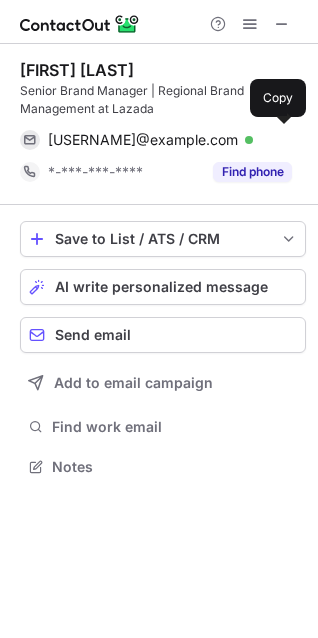 click on "linhle2012@gmail.com" at bounding box center [143, 140] 